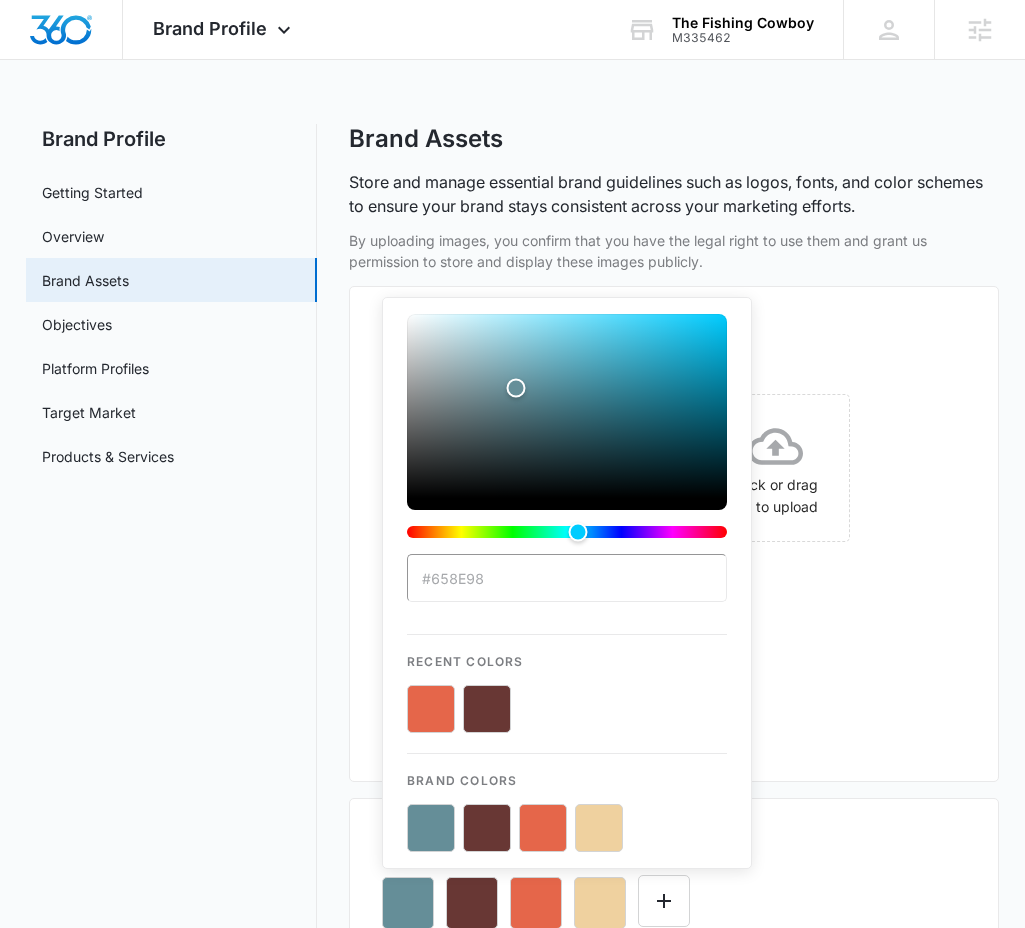 scroll, scrollTop: 0, scrollLeft: 0, axis: both 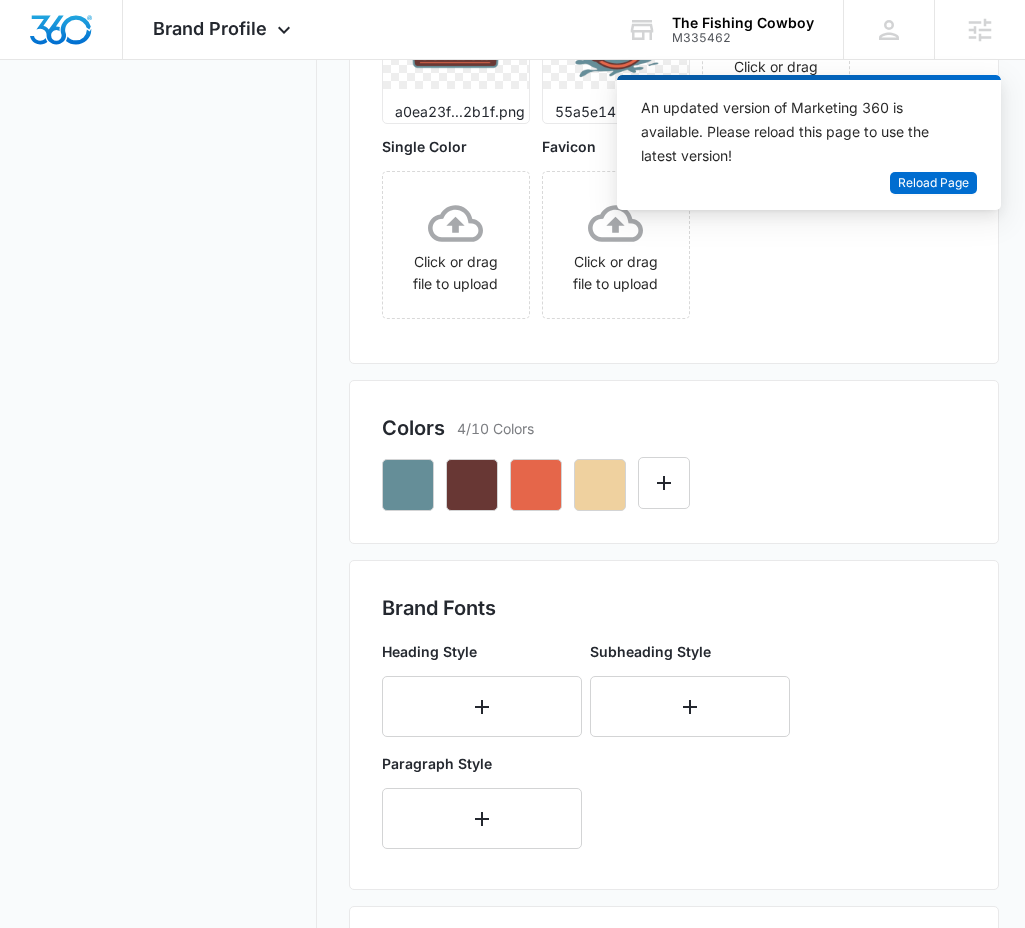 drag, startPoint x: 232, startPoint y: 509, endPoint x: 298, endPoint y: 448, distance: 89.87213 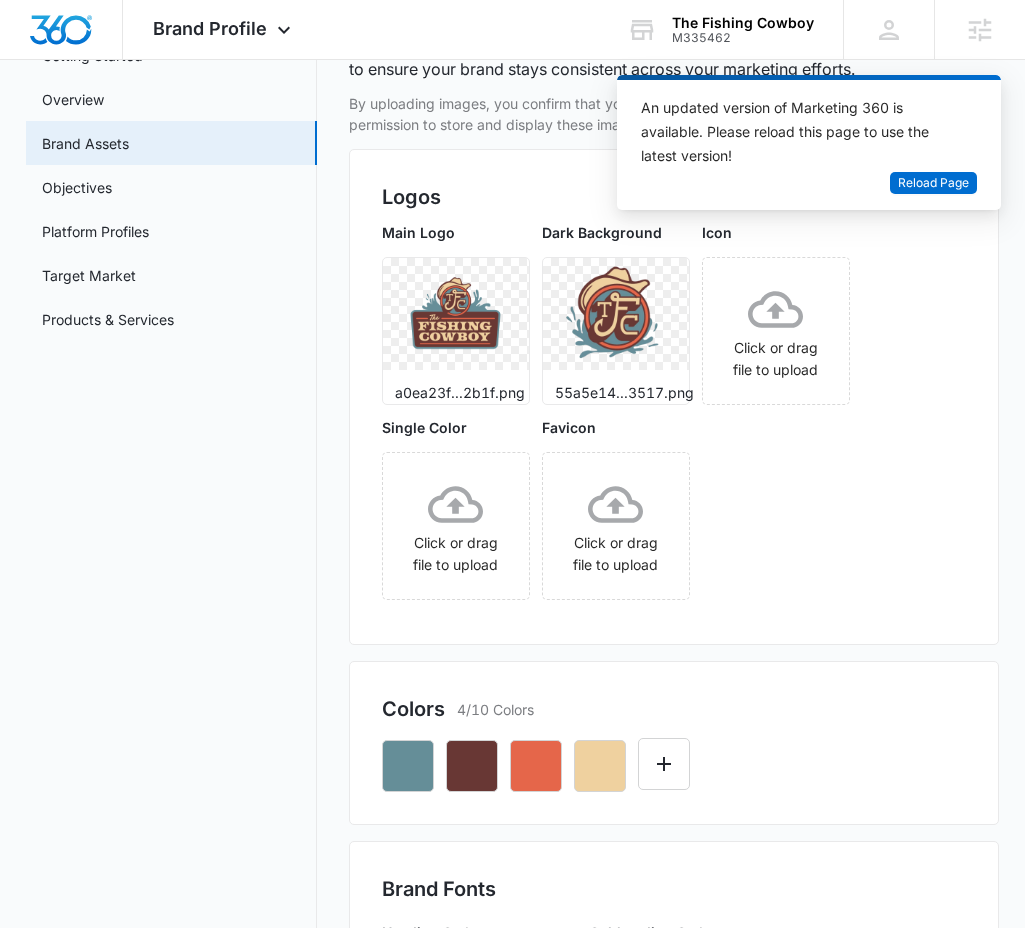 scroll, scrollTop: 133, scrollLeft: 0, axis: vertical 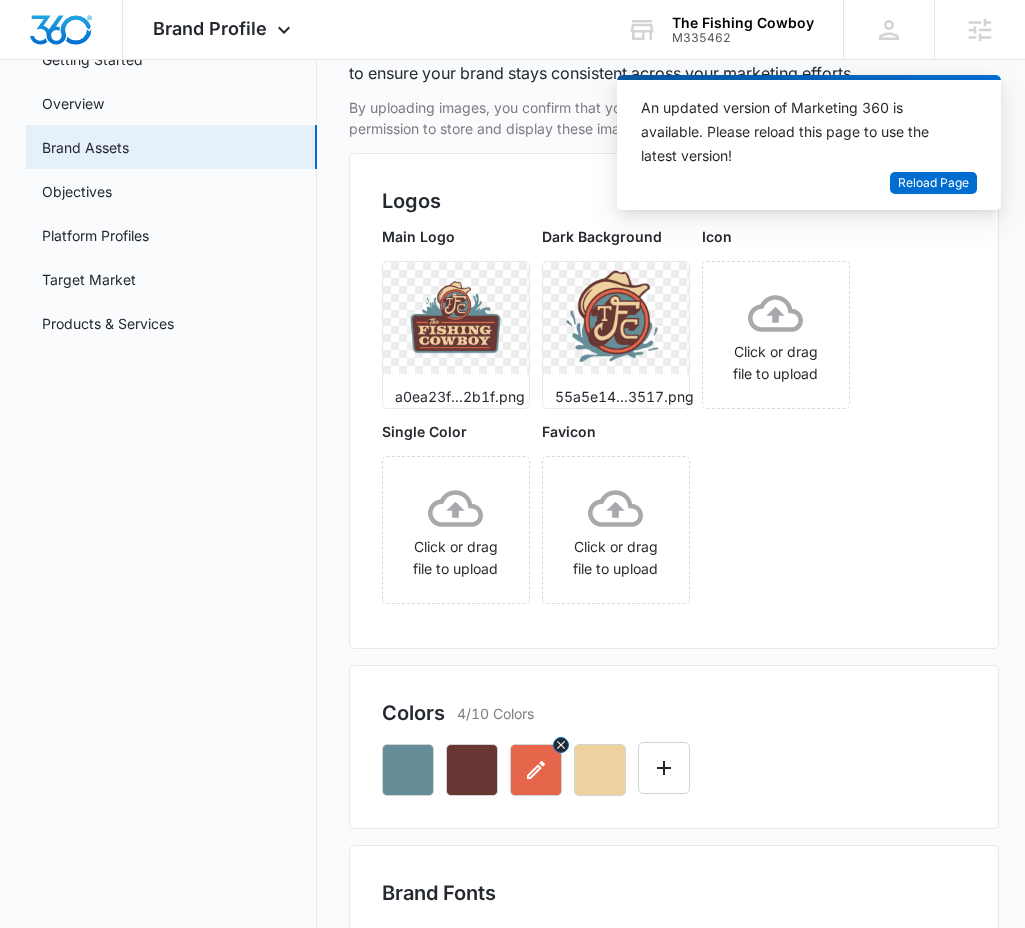 click 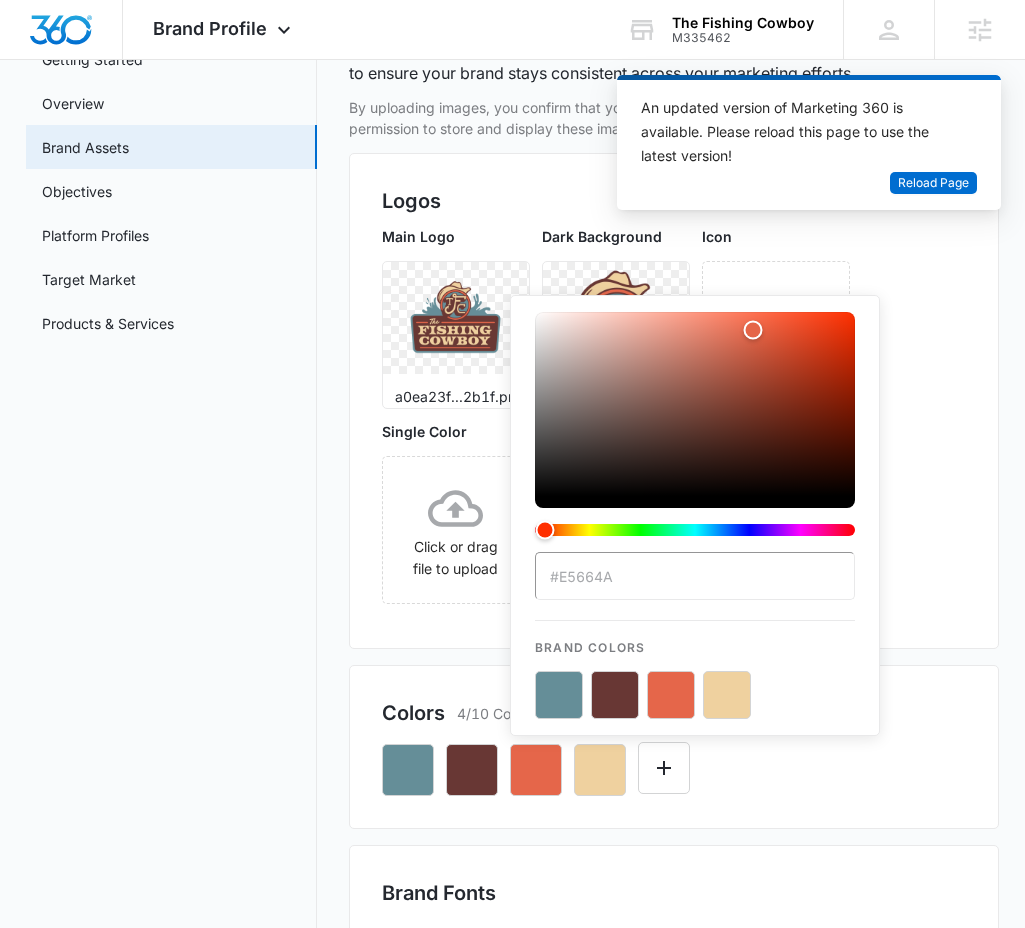 click at bounding box center [671, 695] 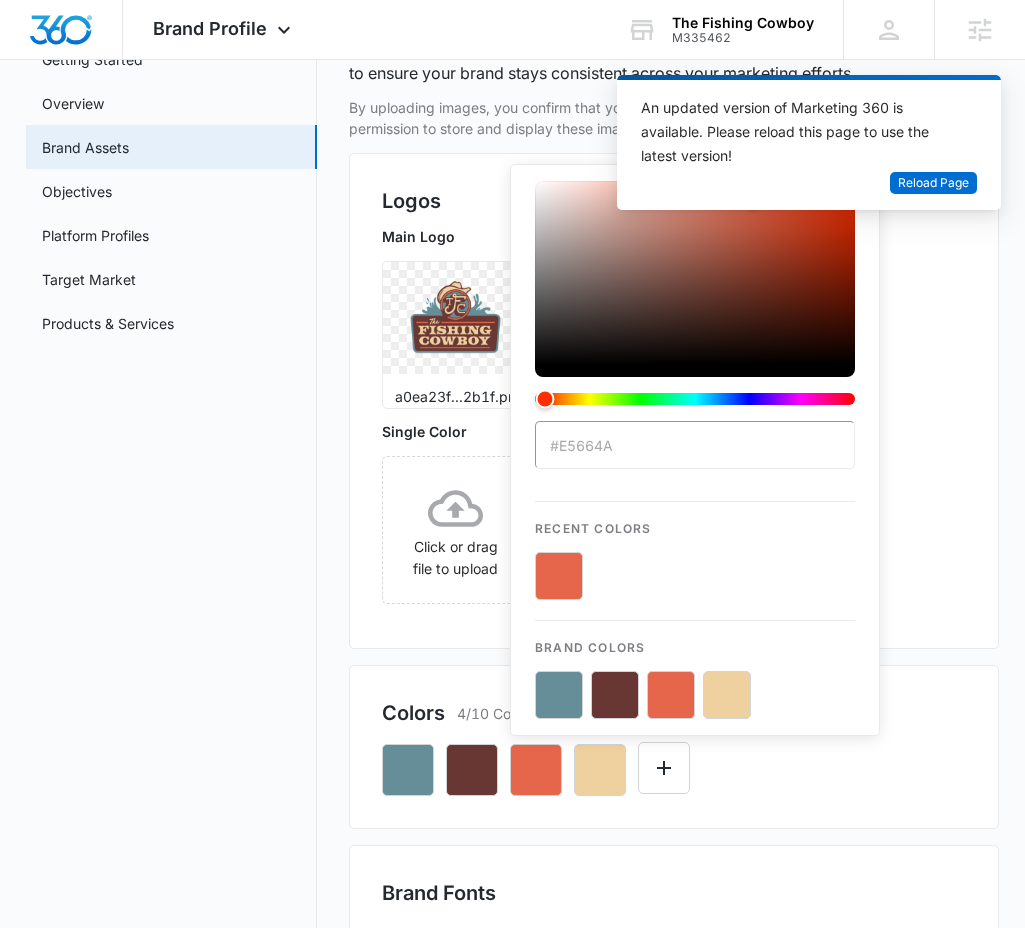 drag, startPoint x: 538, startPoint y: 582, endPoint x: 548, endPoint y: 577, distance: 11.18034 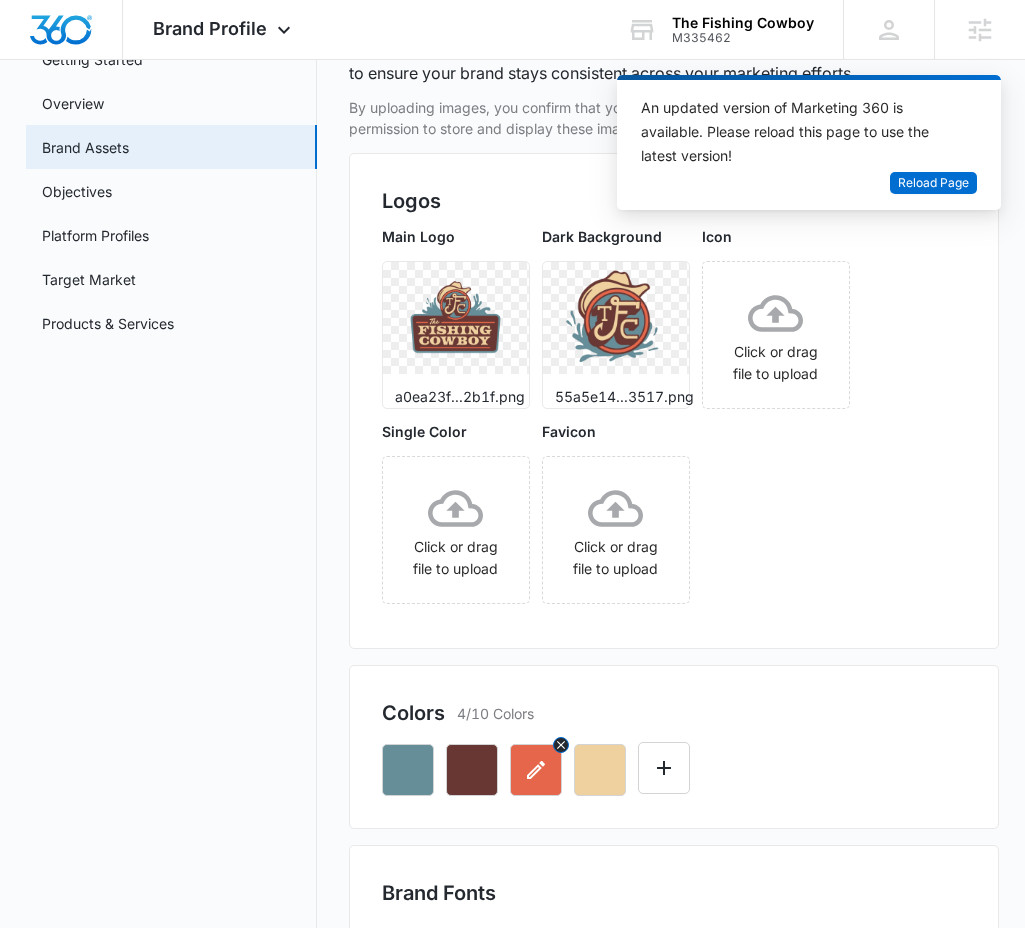 click at bounding box center [536, 770] 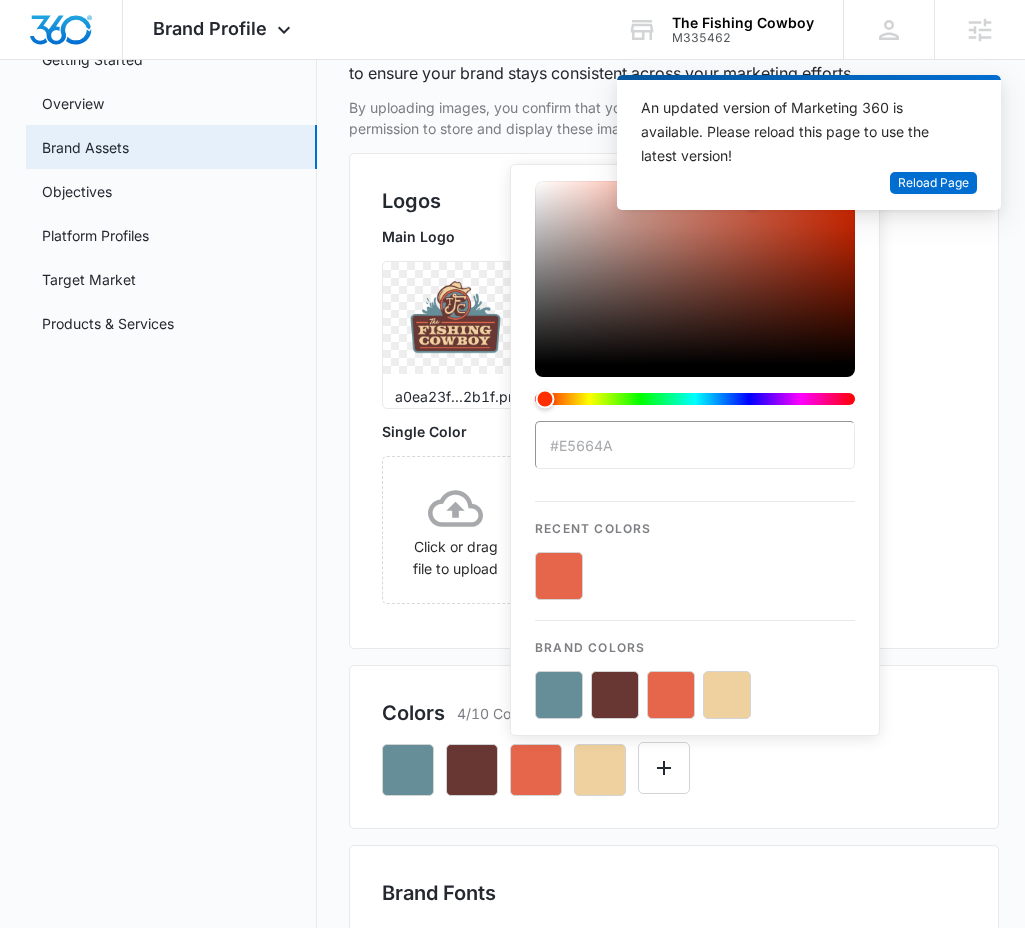 click on "#E5664A" at bounding box center (695, 445) 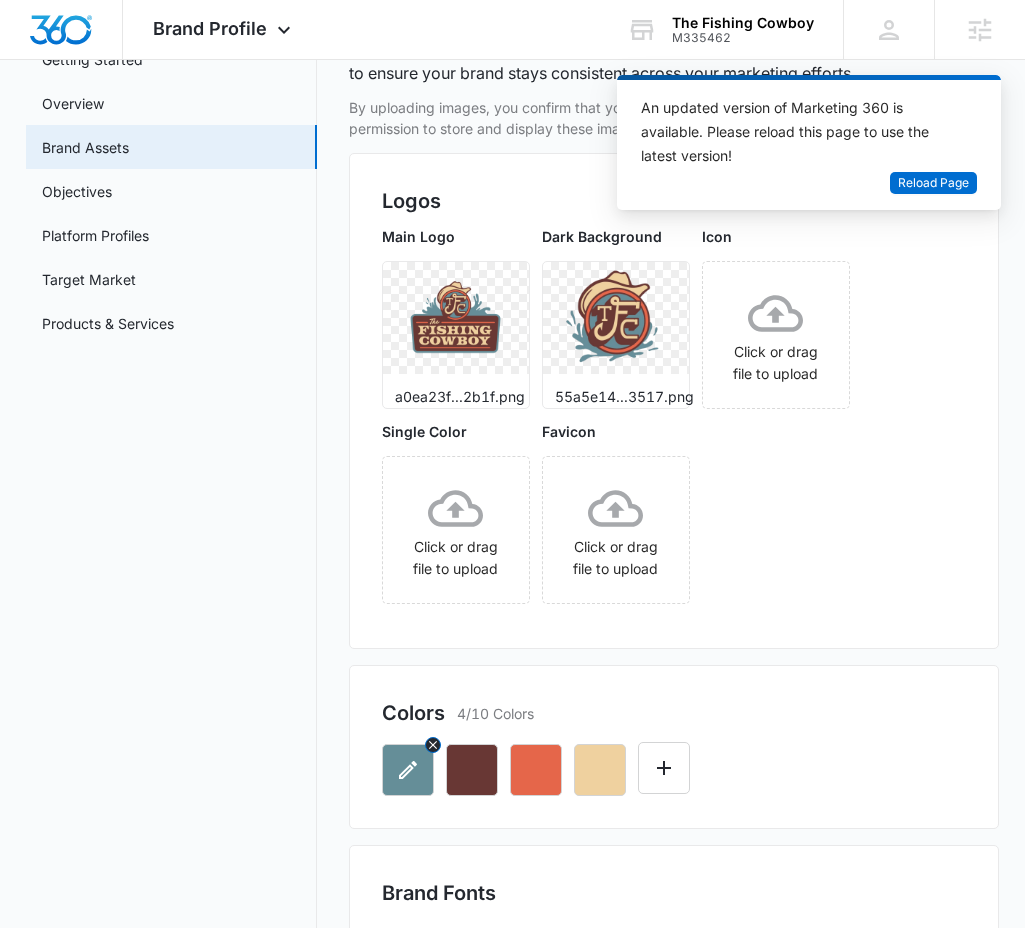 click at bounding box center (408, 770) 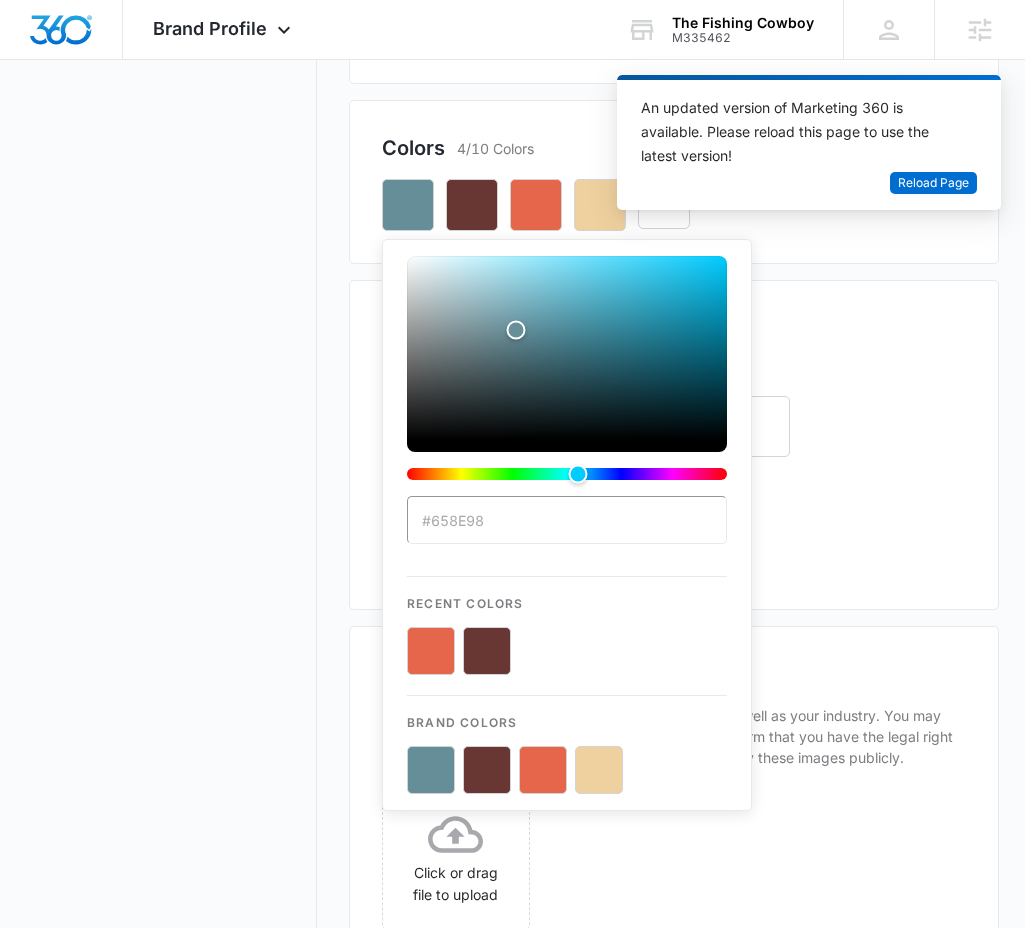 click on "#658E98" at bounding box center (567, 520) 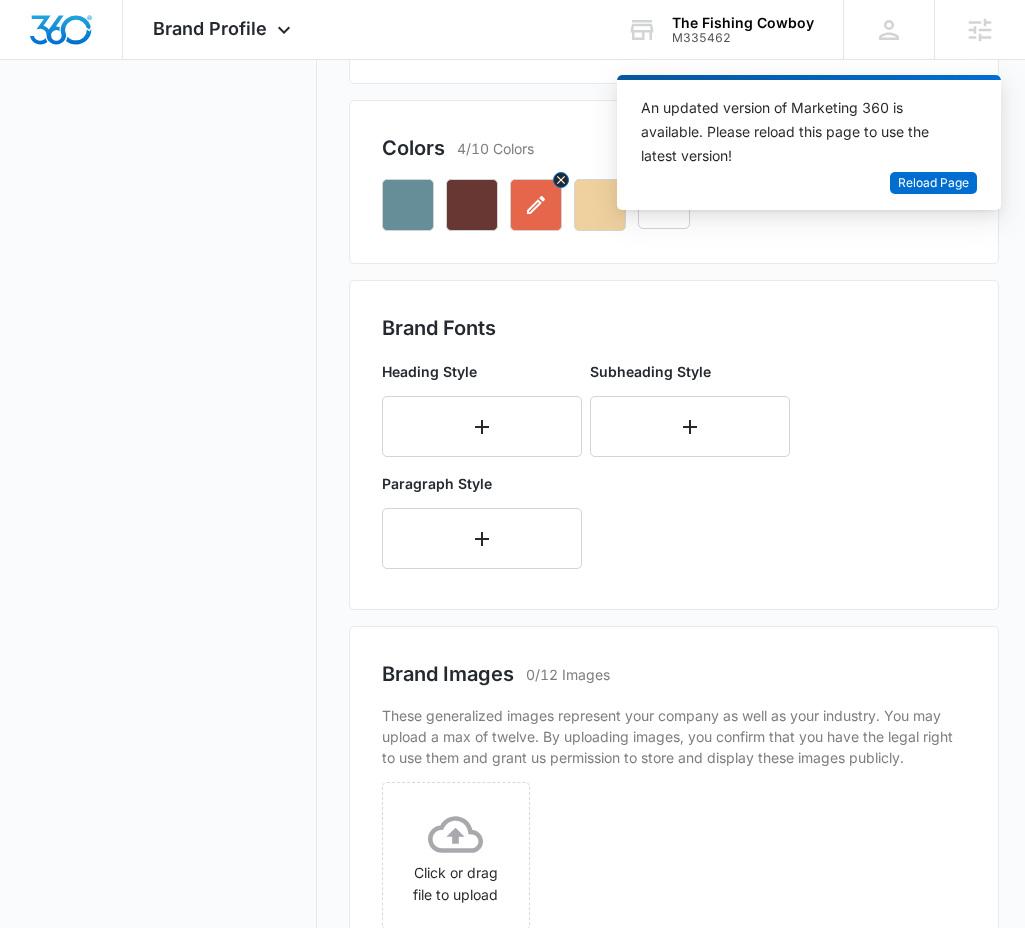 click 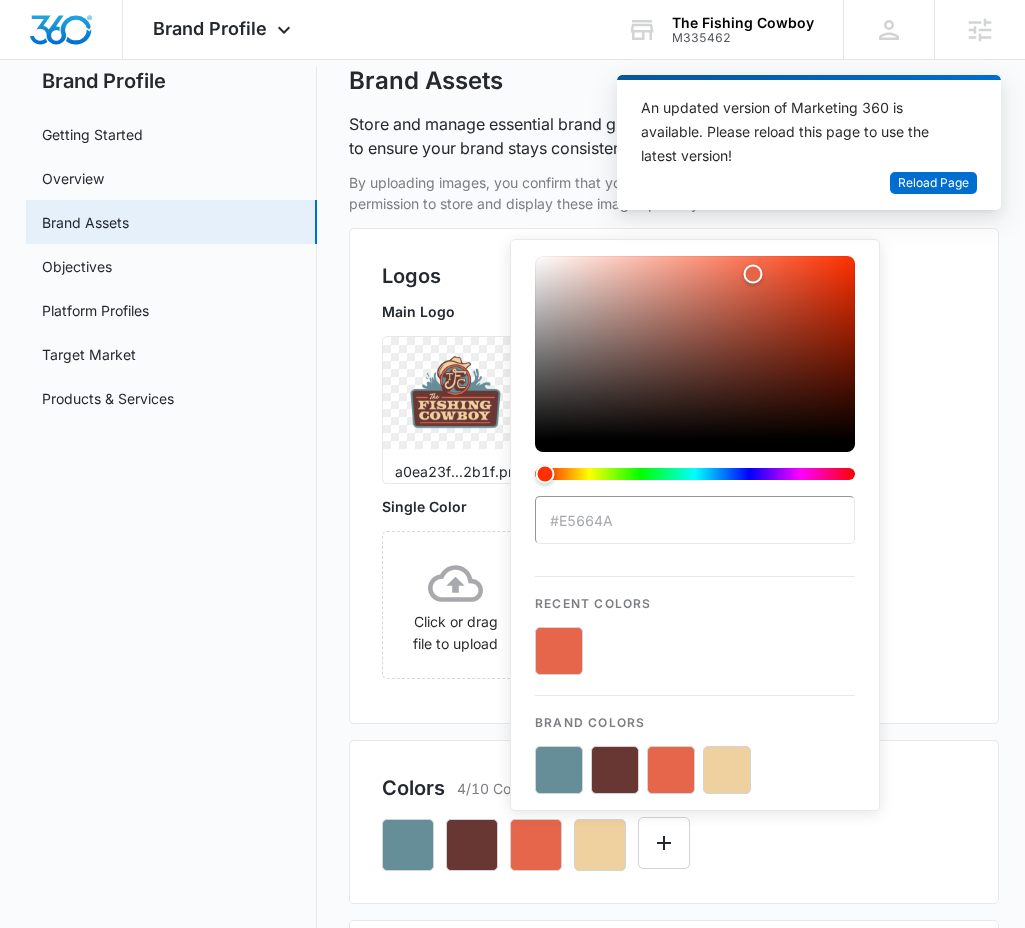 click on "#E5664A" at bounding box center (695, 520) 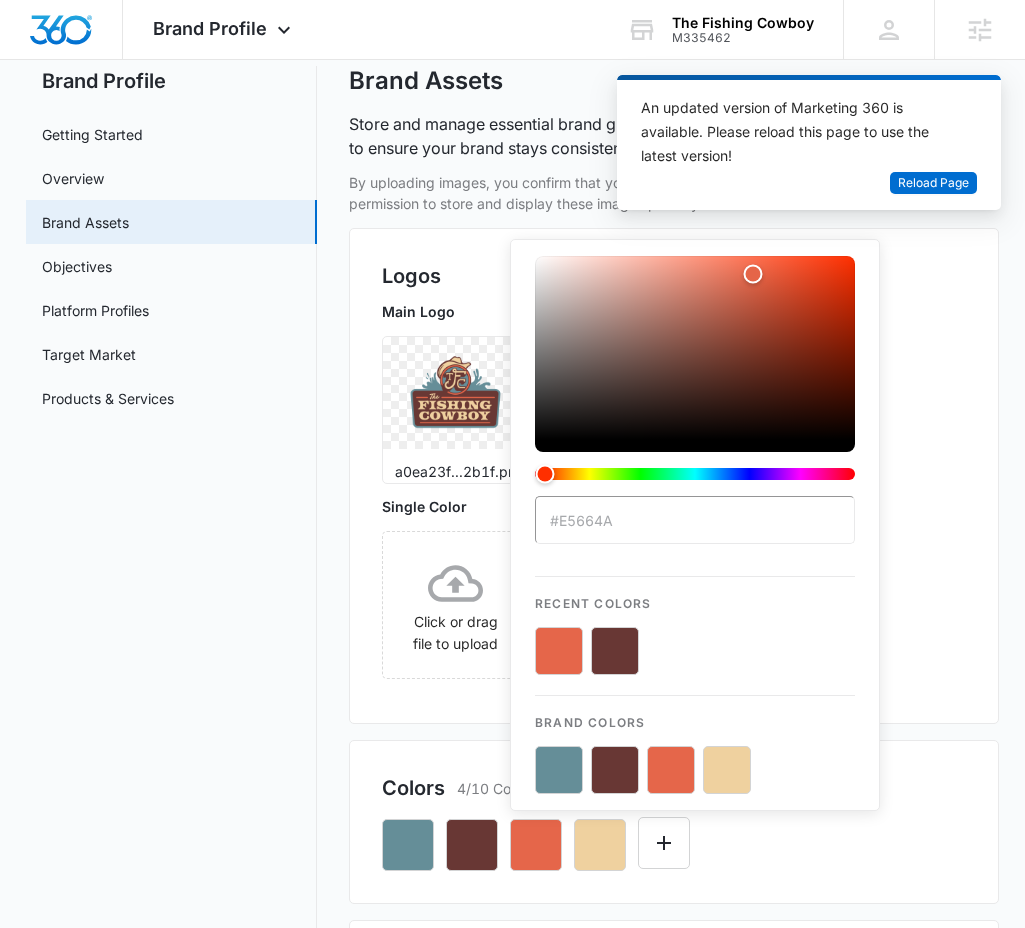 click on "#E5664A" at bounding box center (695, 520) 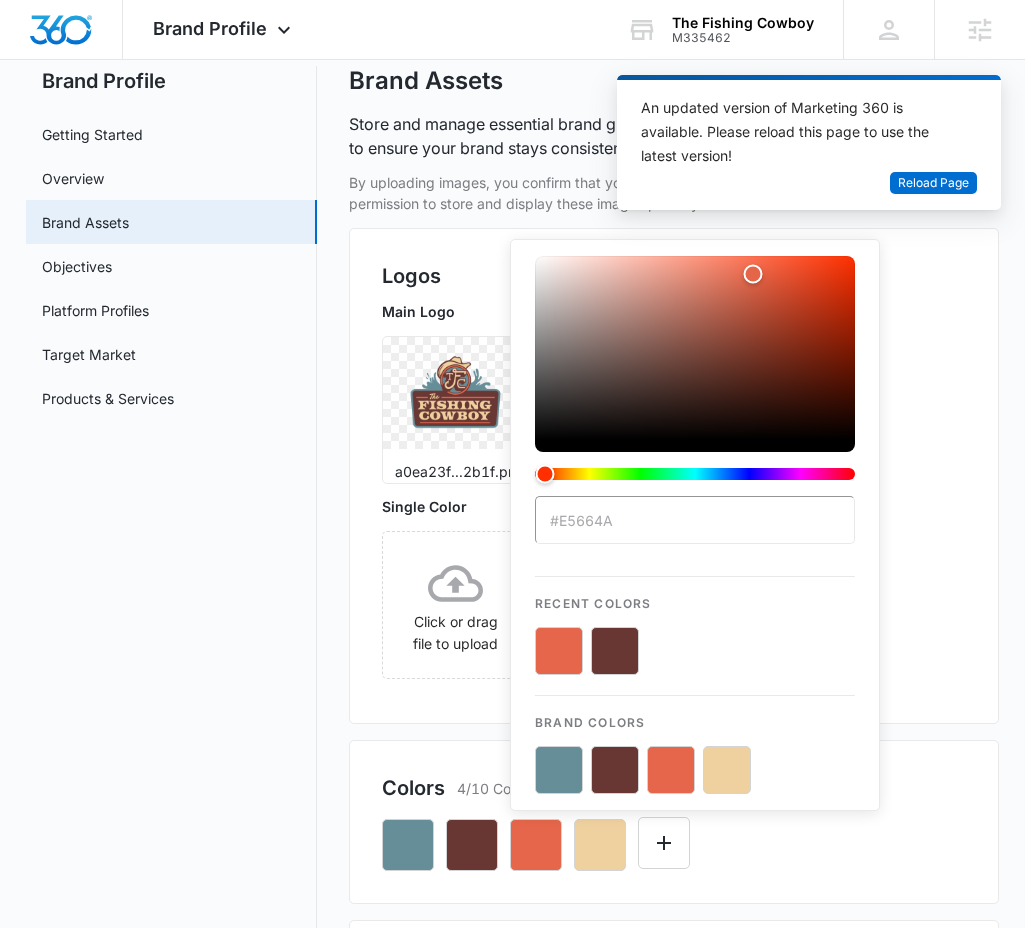 drag, startPoint x: 253, startPoint y: 718, endPoint x: 383, endPoint y: 737, distance: 131.38112 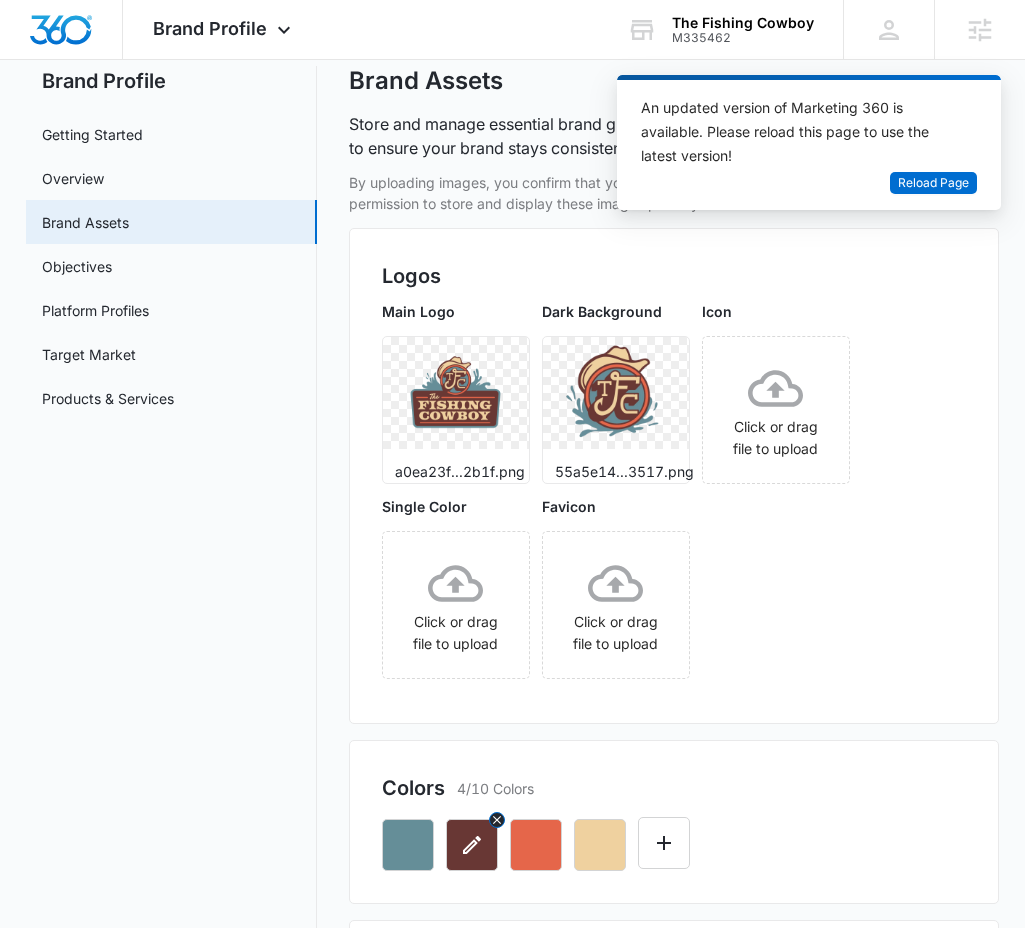 click 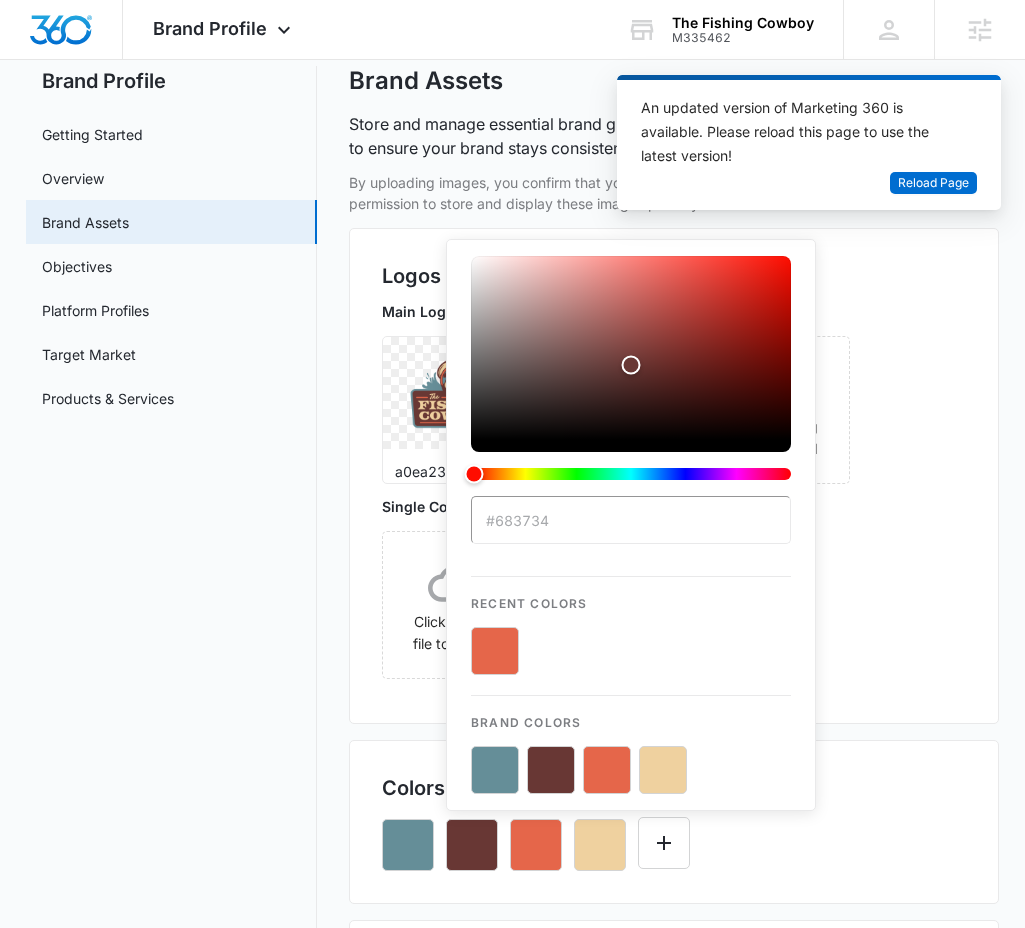 click on "#683734" at bounding box center (631, 520) 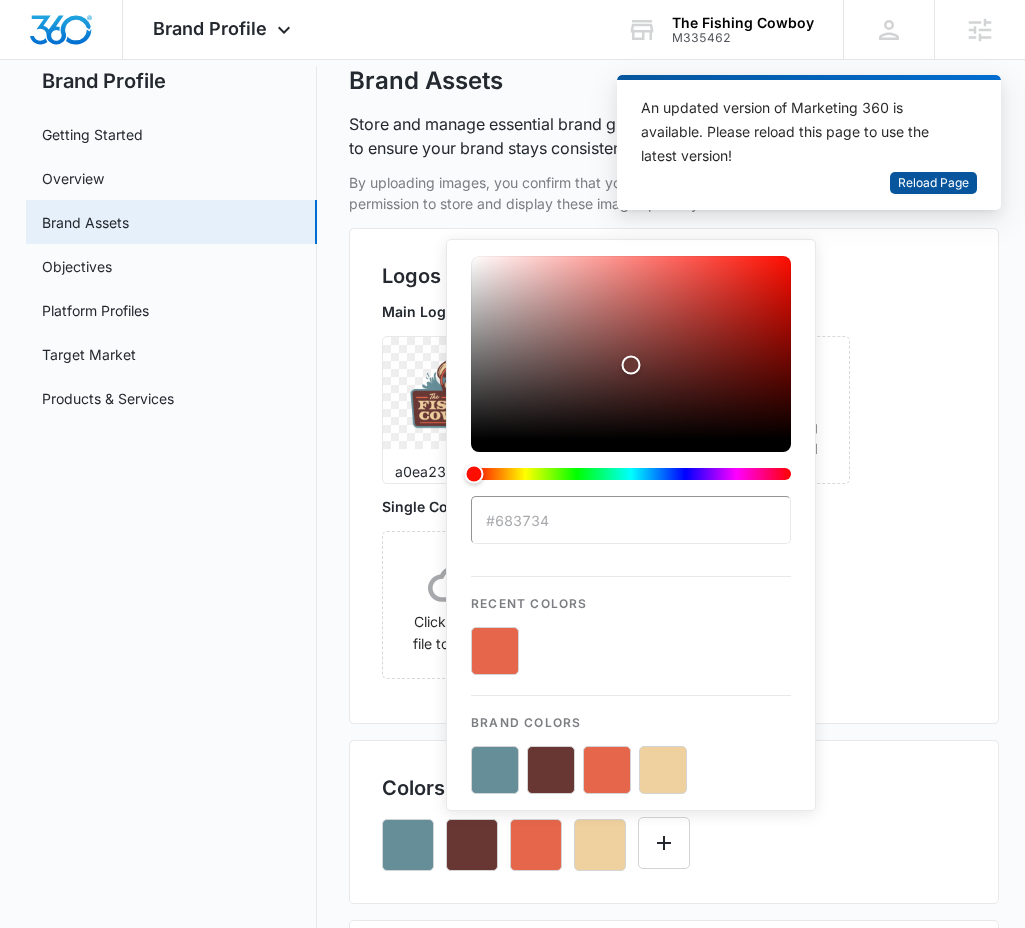click on "Reload Page" at bounding box center (933, 183) 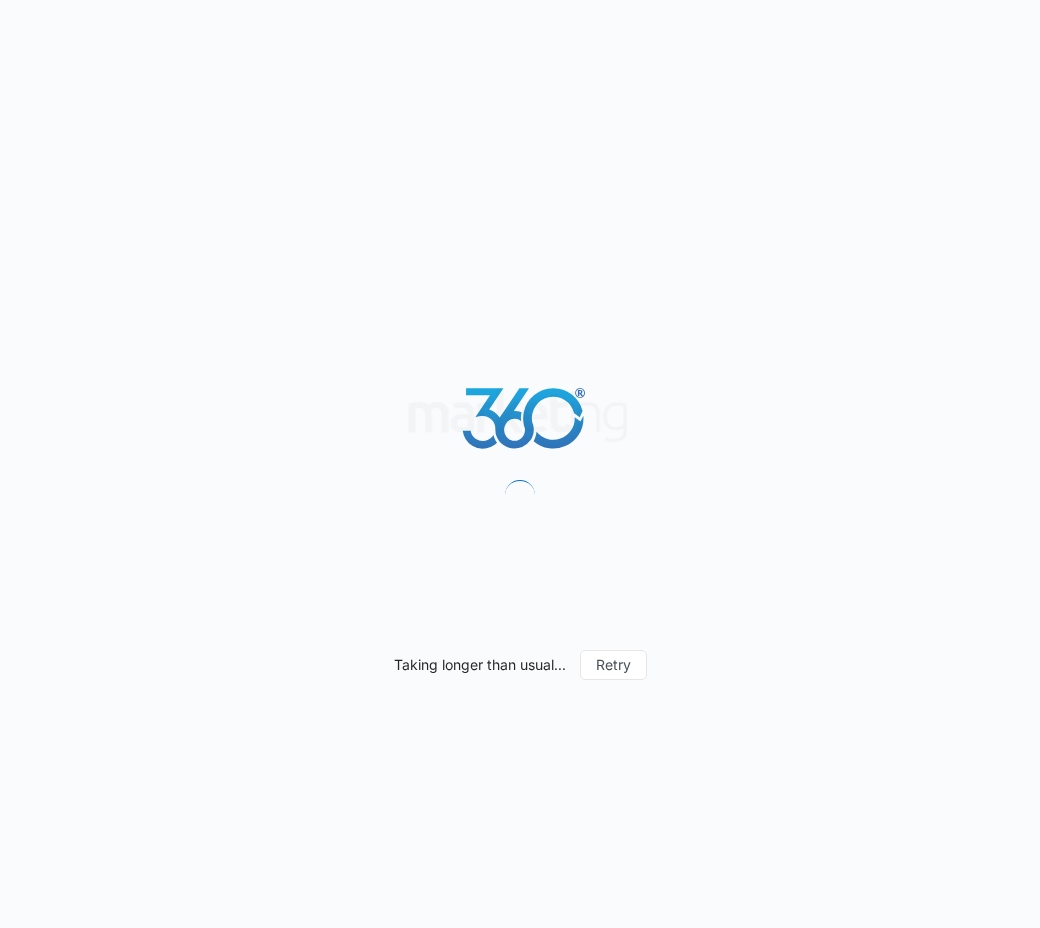 scroll, scrollTop: 0, scrollLeft: 0, axis: both 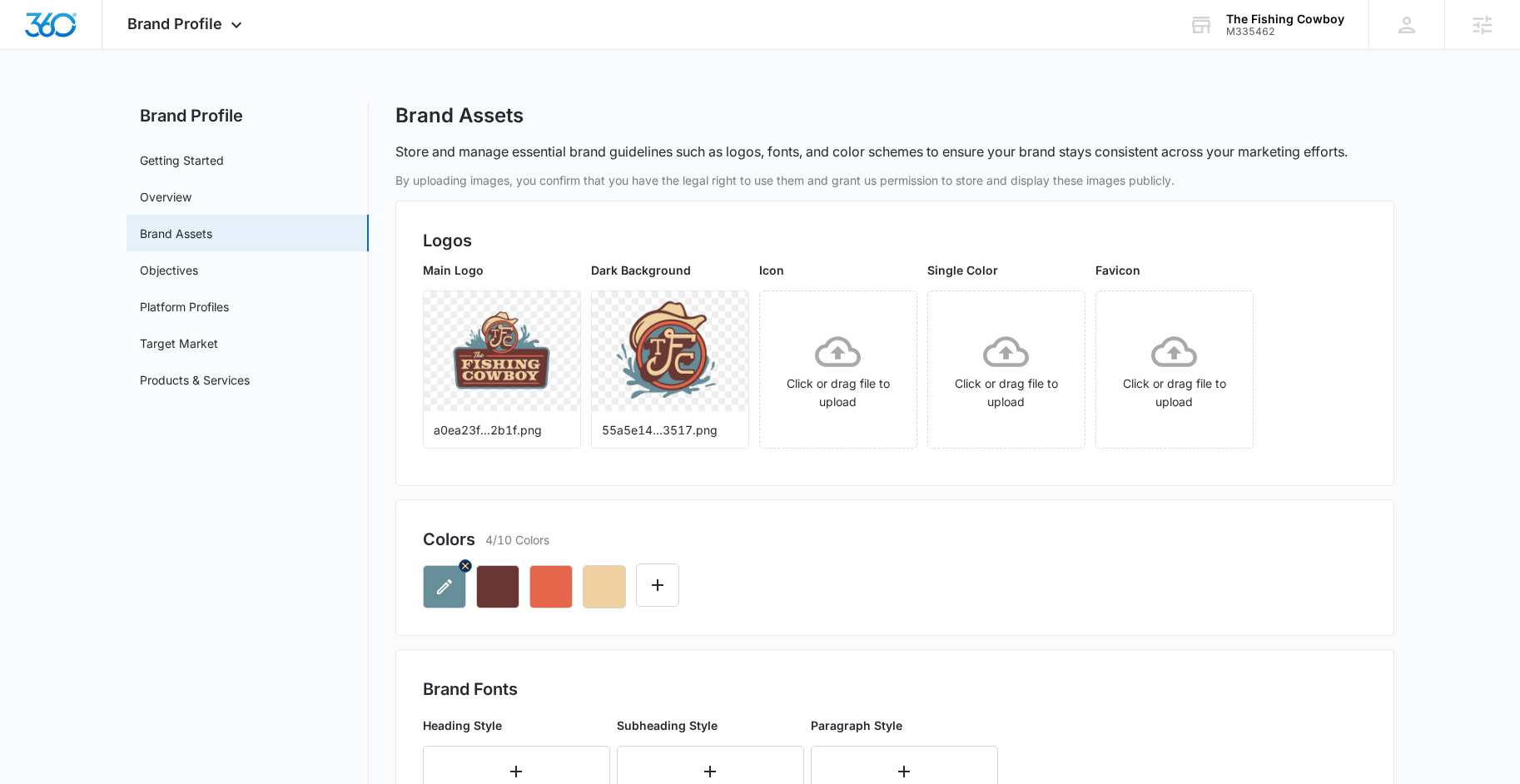 click 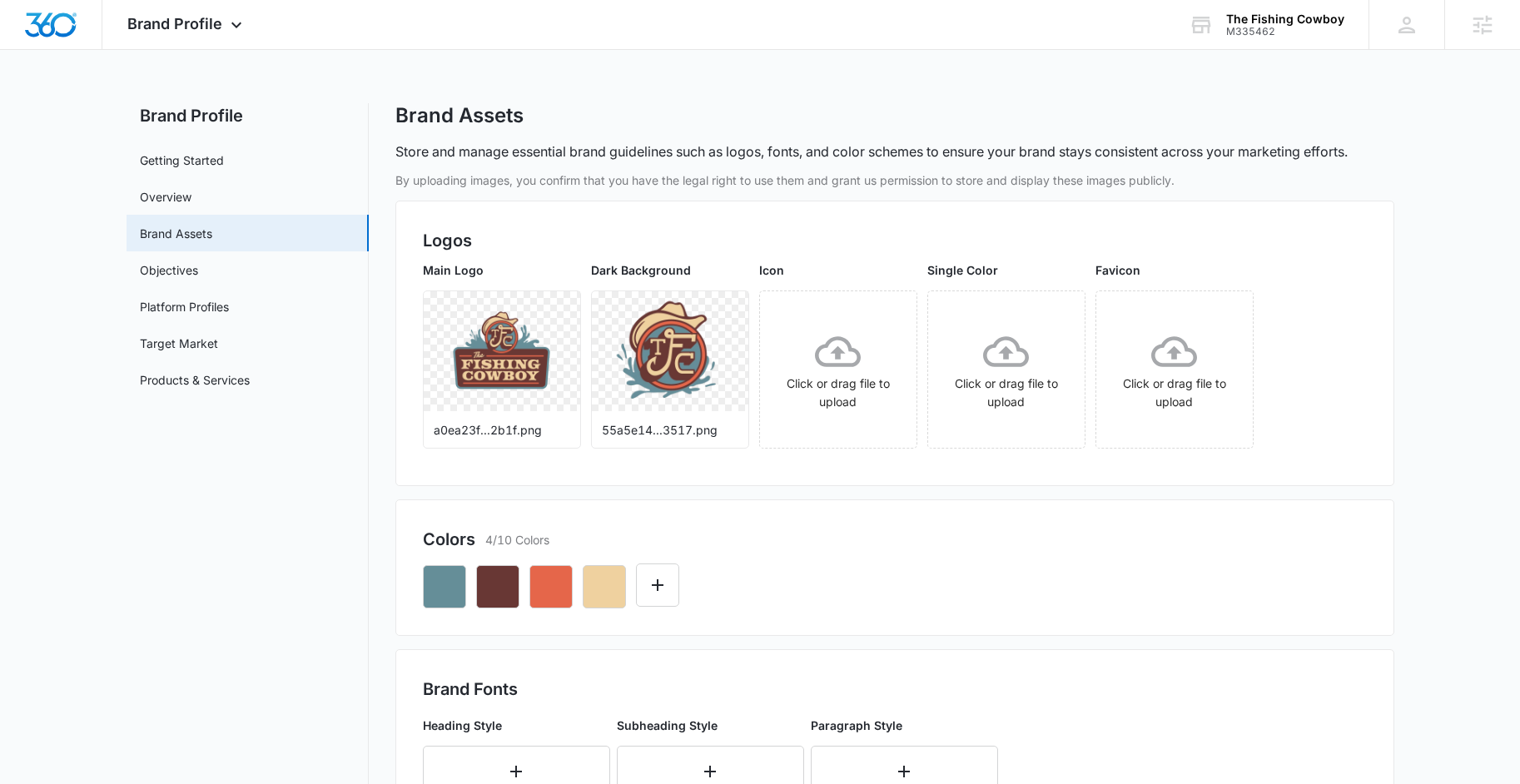 click on "Colors 4/10 Colors" at bounding box center (895, 568) 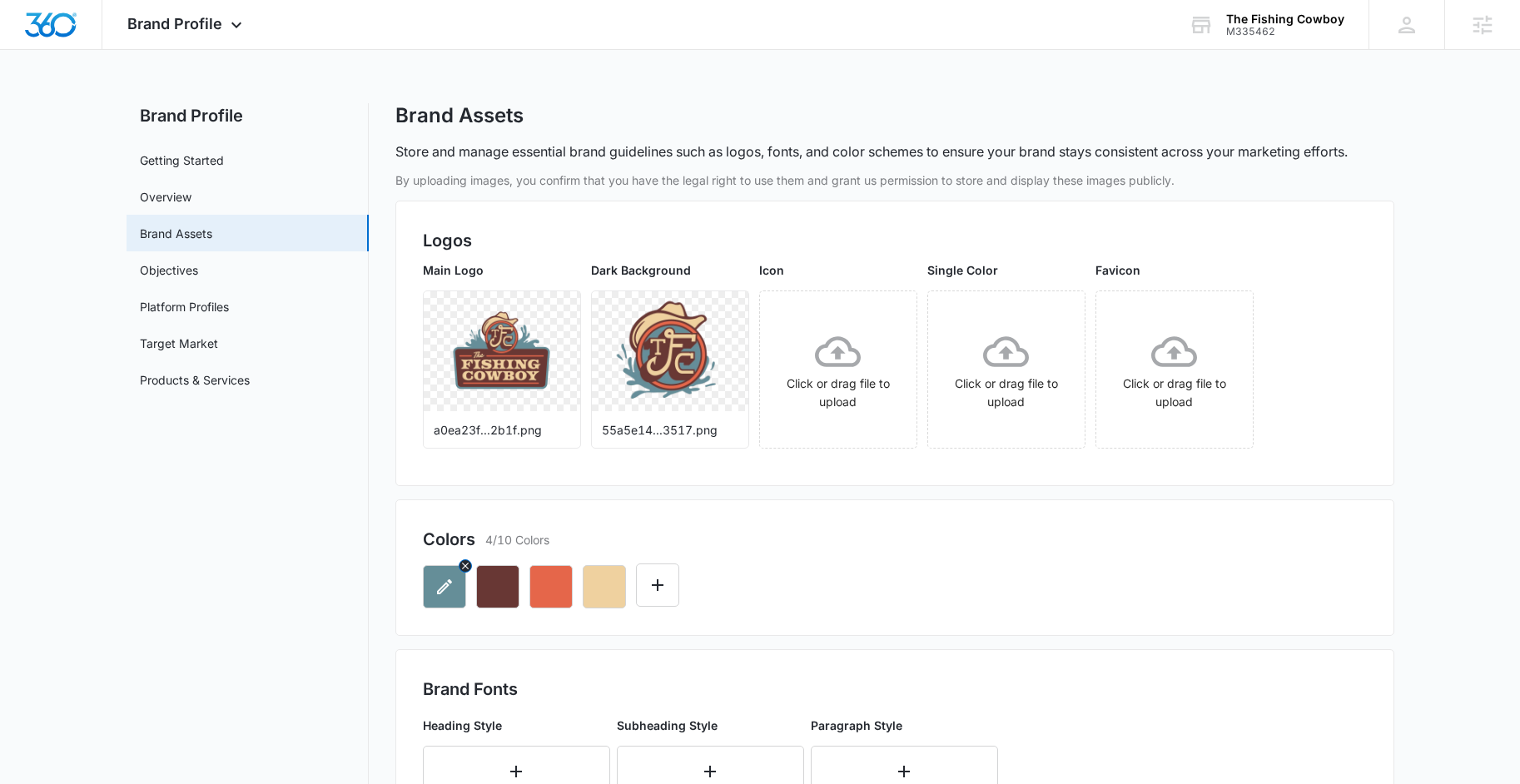 click 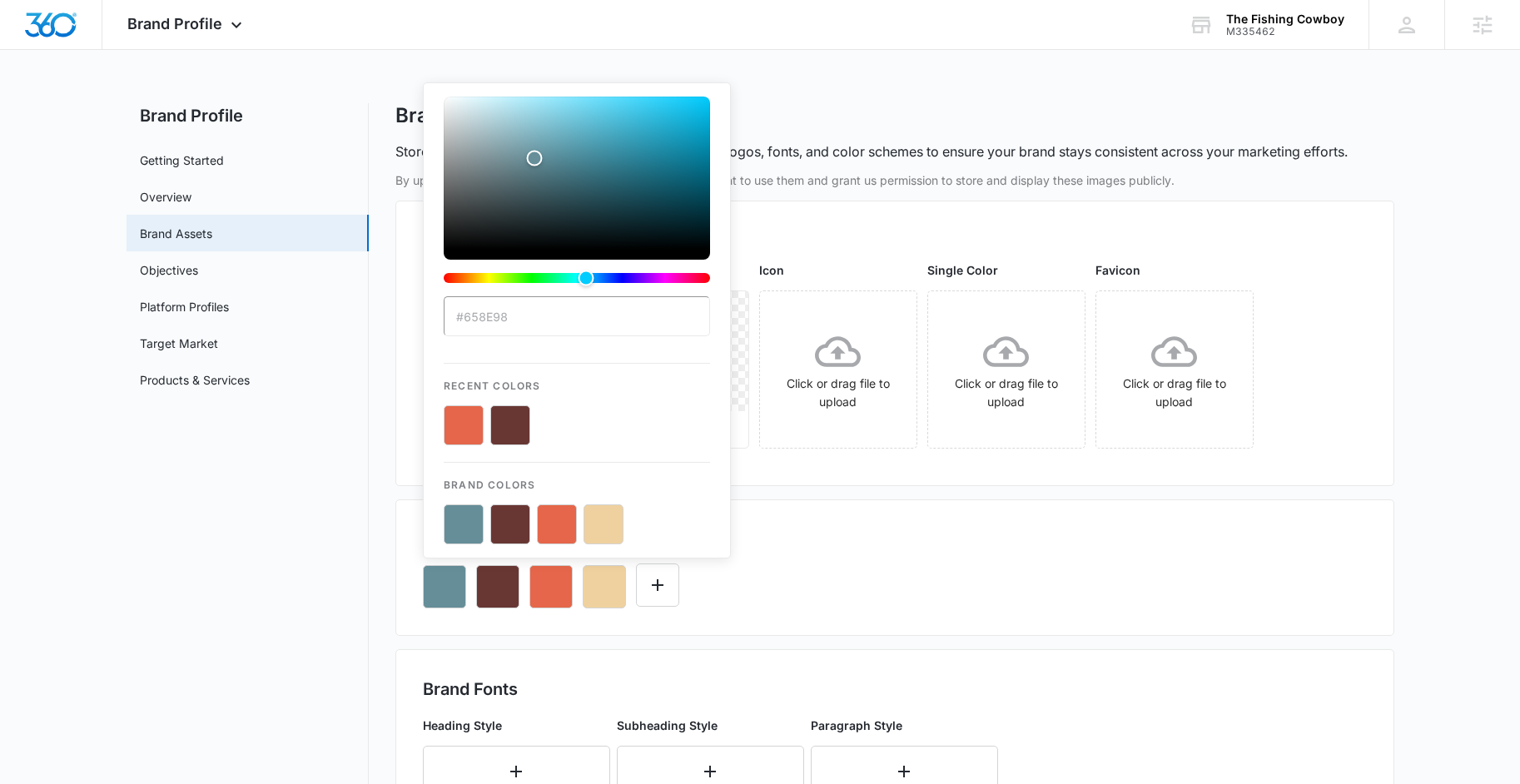 click on "#658E98" at bounding box center (577, 316) 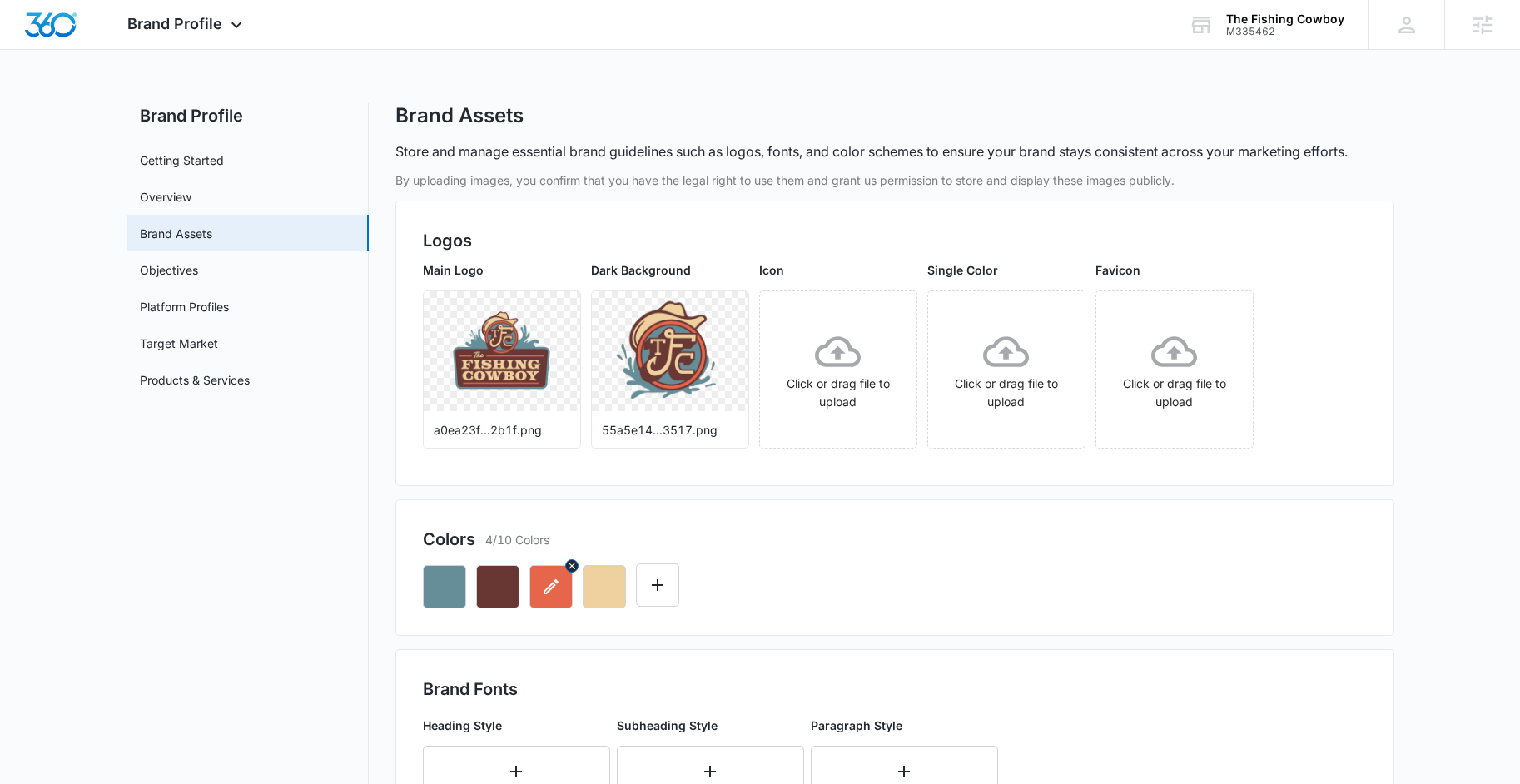 click 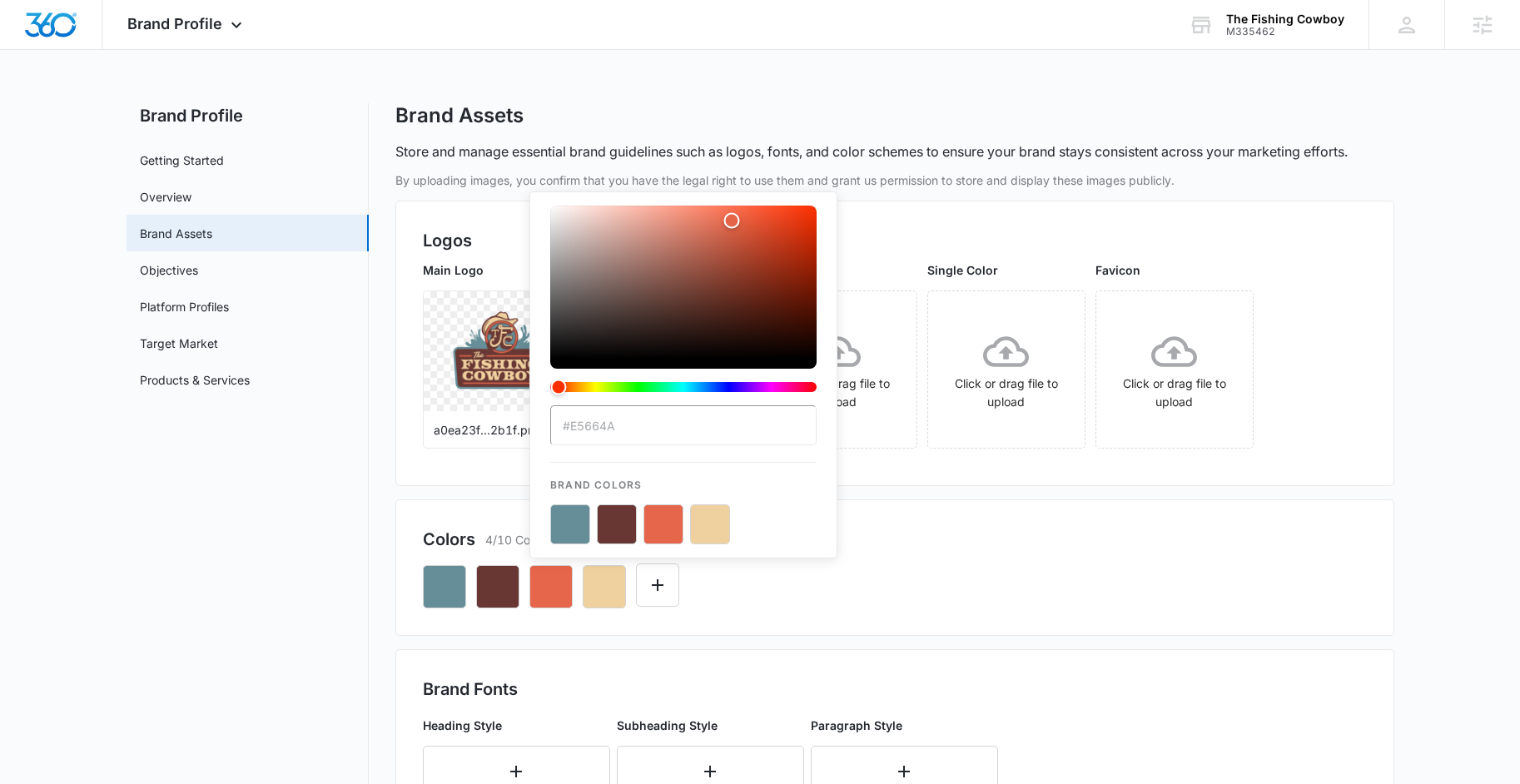 click at bounding box center (663, 524) 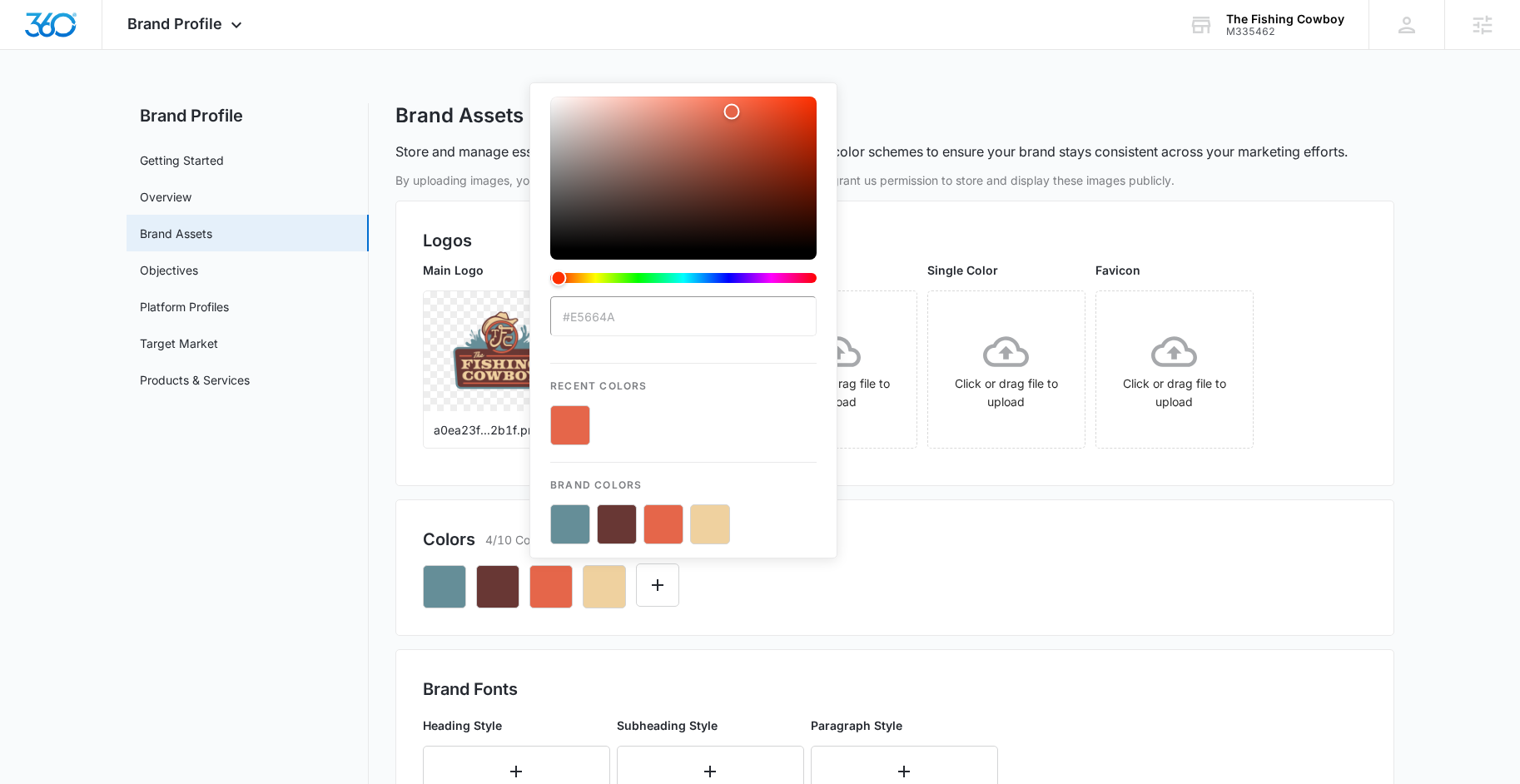 drag, startPoint x: 655, startPoint y: 519, endPoint x: 626, endPoint y: 428, distance: 95.50916 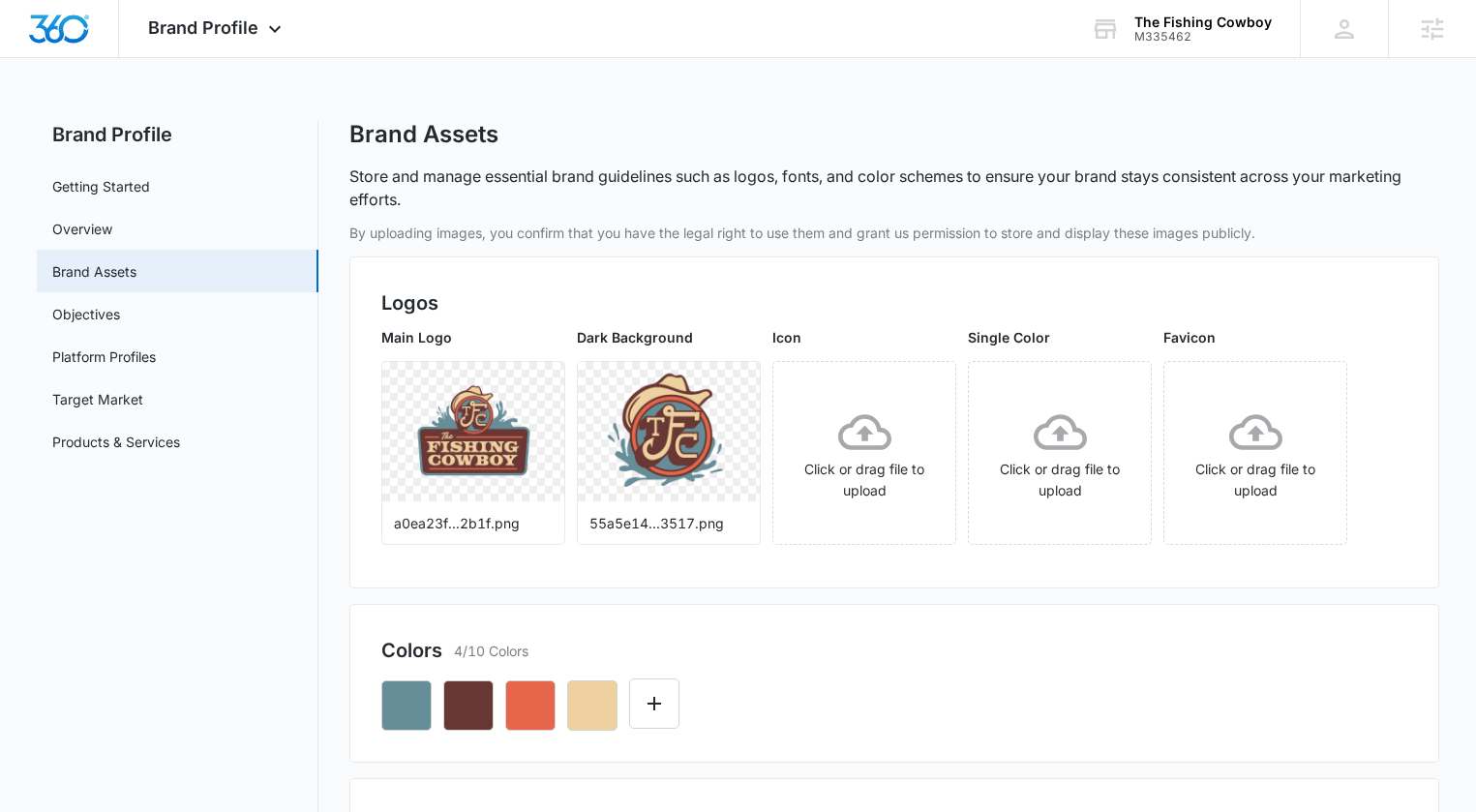 drag, startPoint x: 1218, startPoint y: 337, endPoint x: 1004, endPoint y: 135, distance: 294.27878 